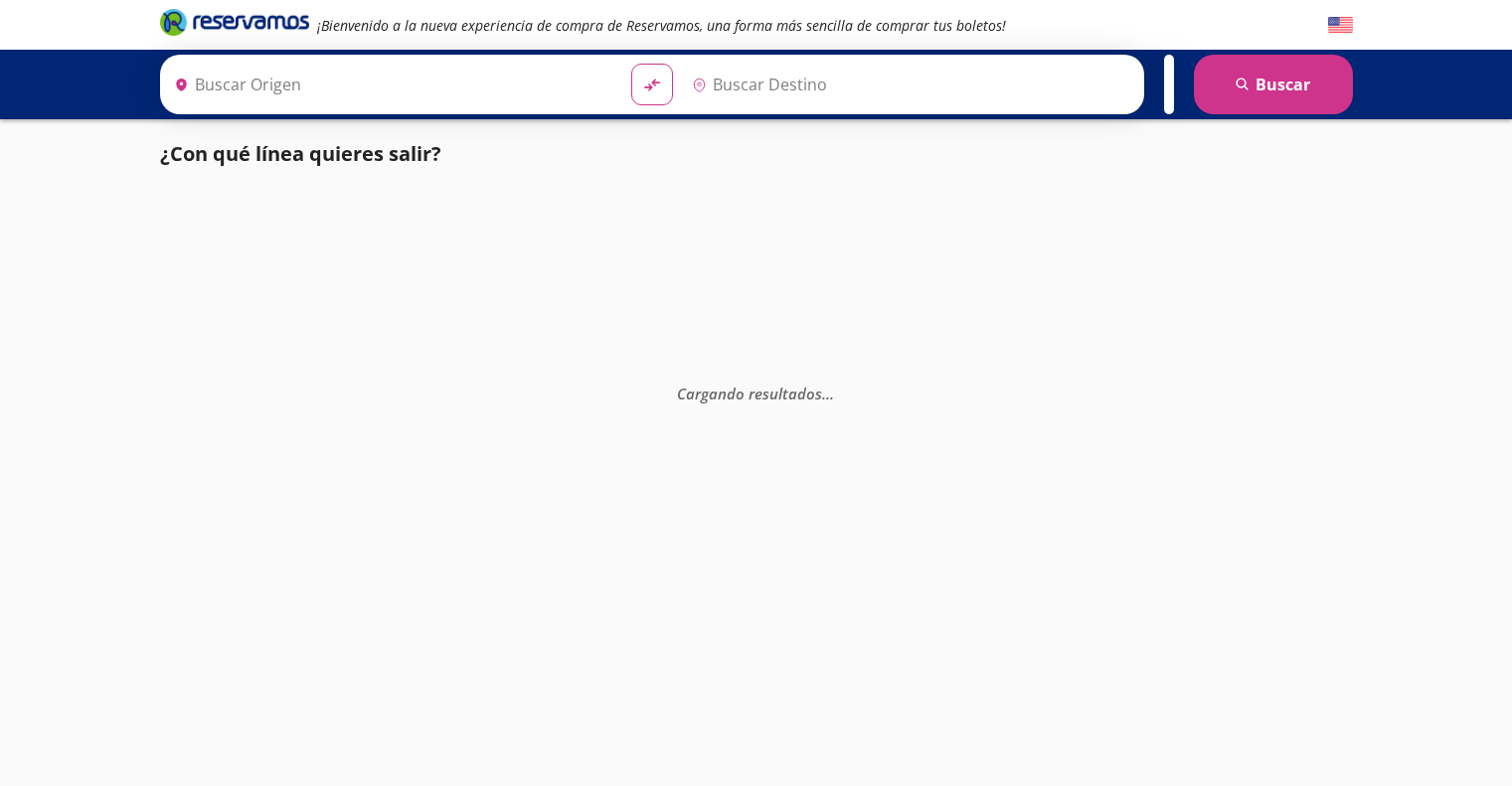 scroll, scrollTop: 0, scrollLeft: 0, axis: both 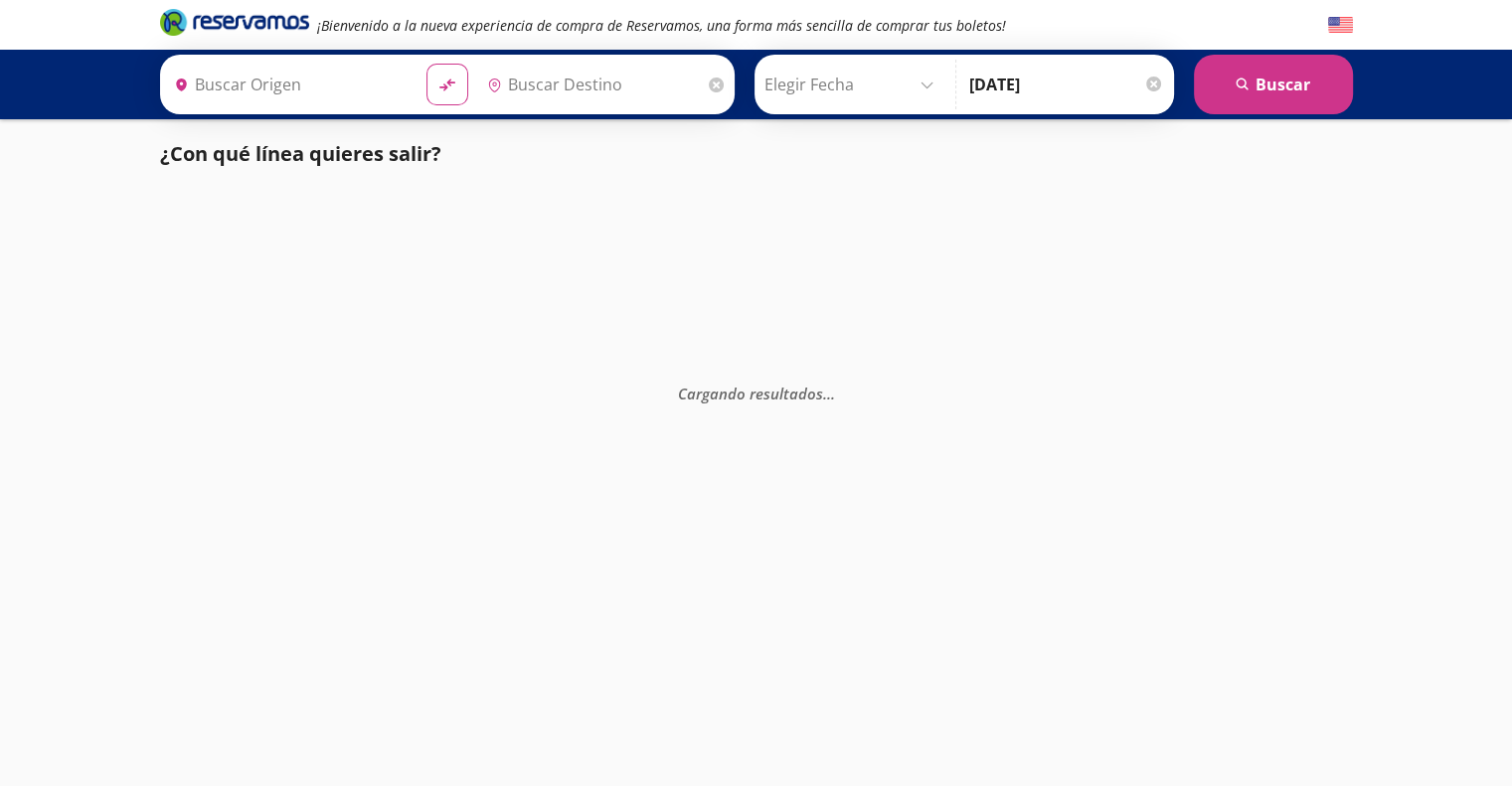 type on "[GEOGRAPHIC_DATA], [GEOGRAPHIC_DATA]" 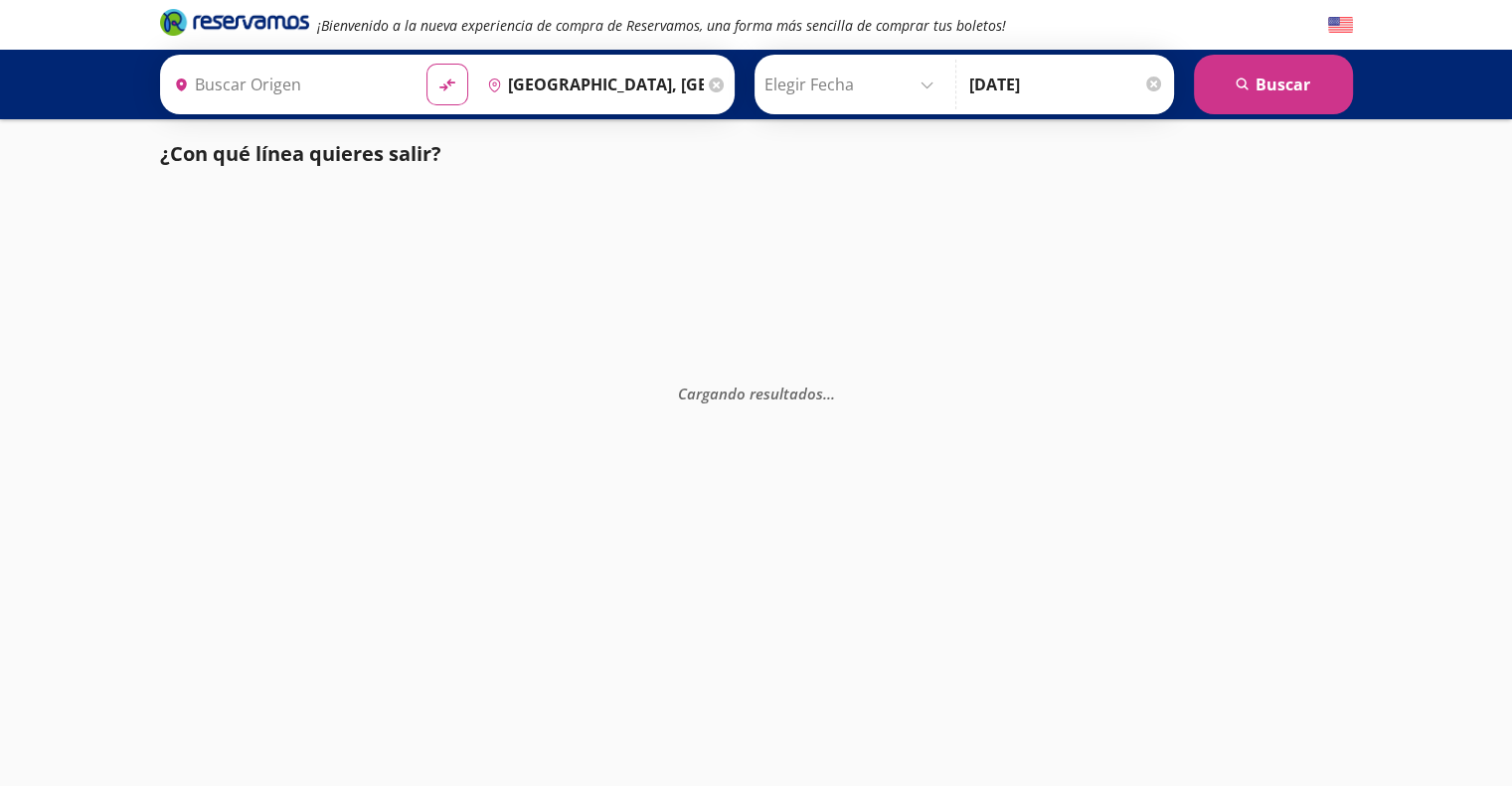 type on "[GEOGRAPHIC_DATA], [GEOGRAPHIC_DATA]" 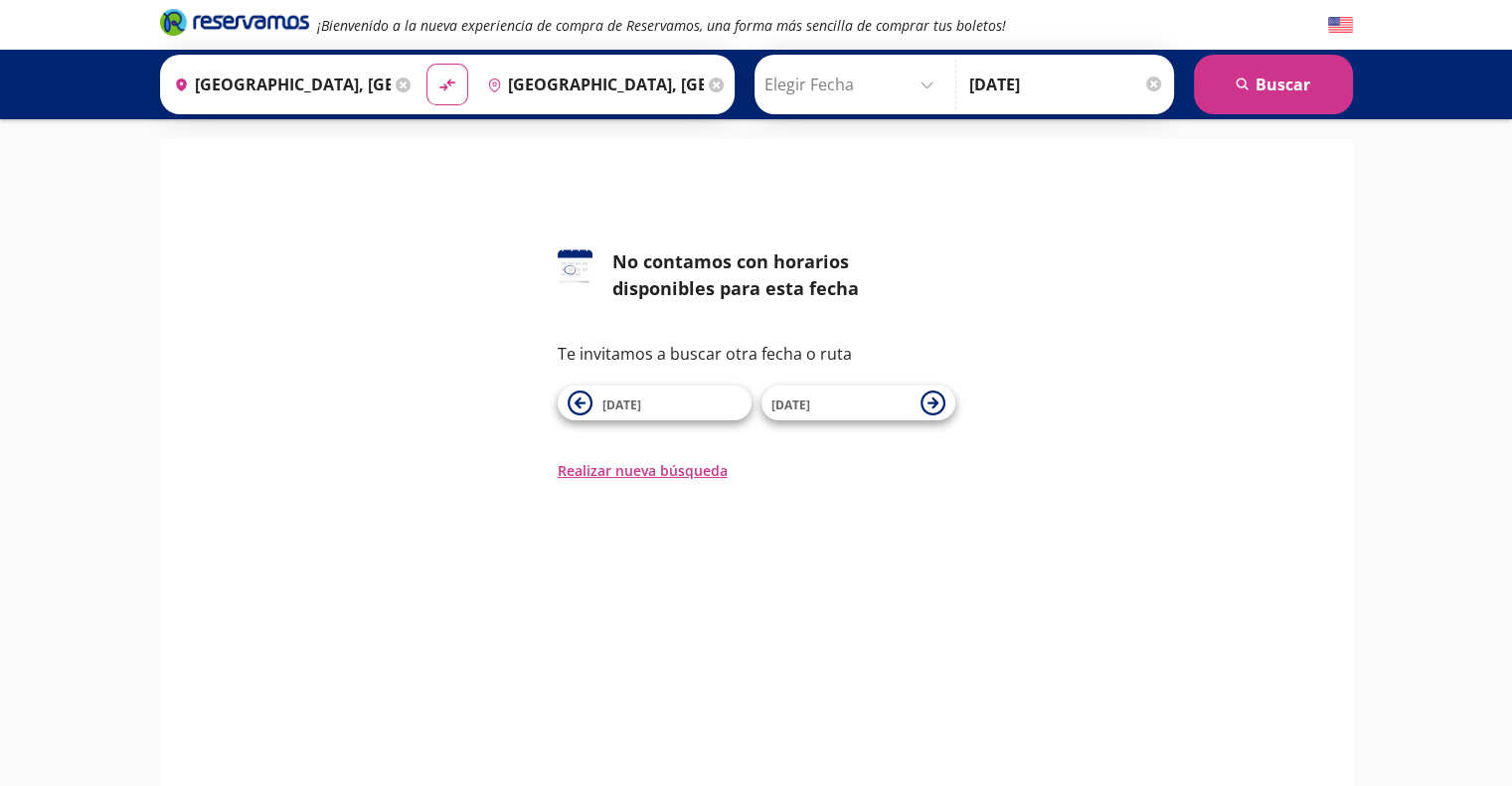 click at bounding box center (853, 84) 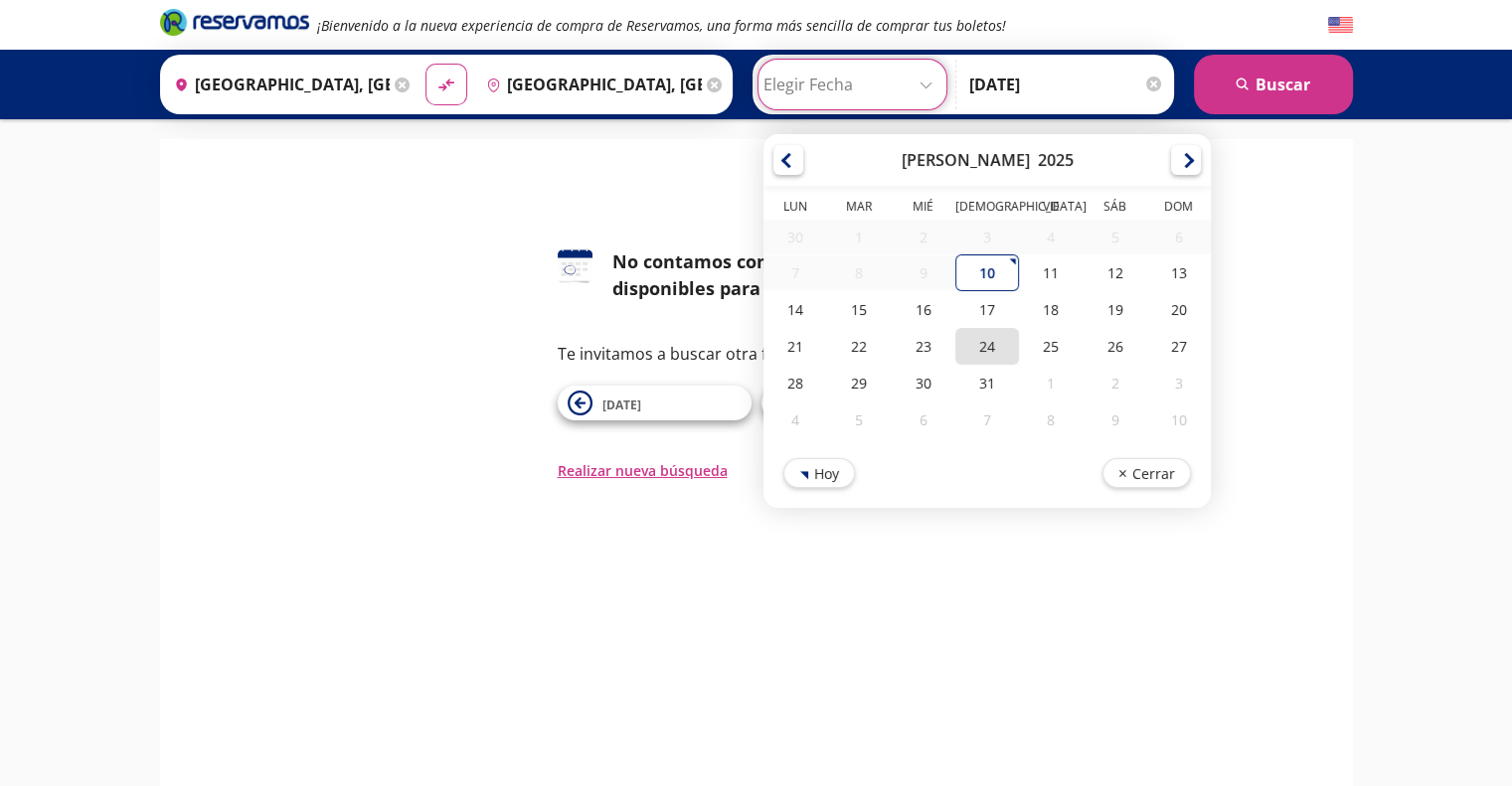 click on "24" at bounding box center (986, 346) 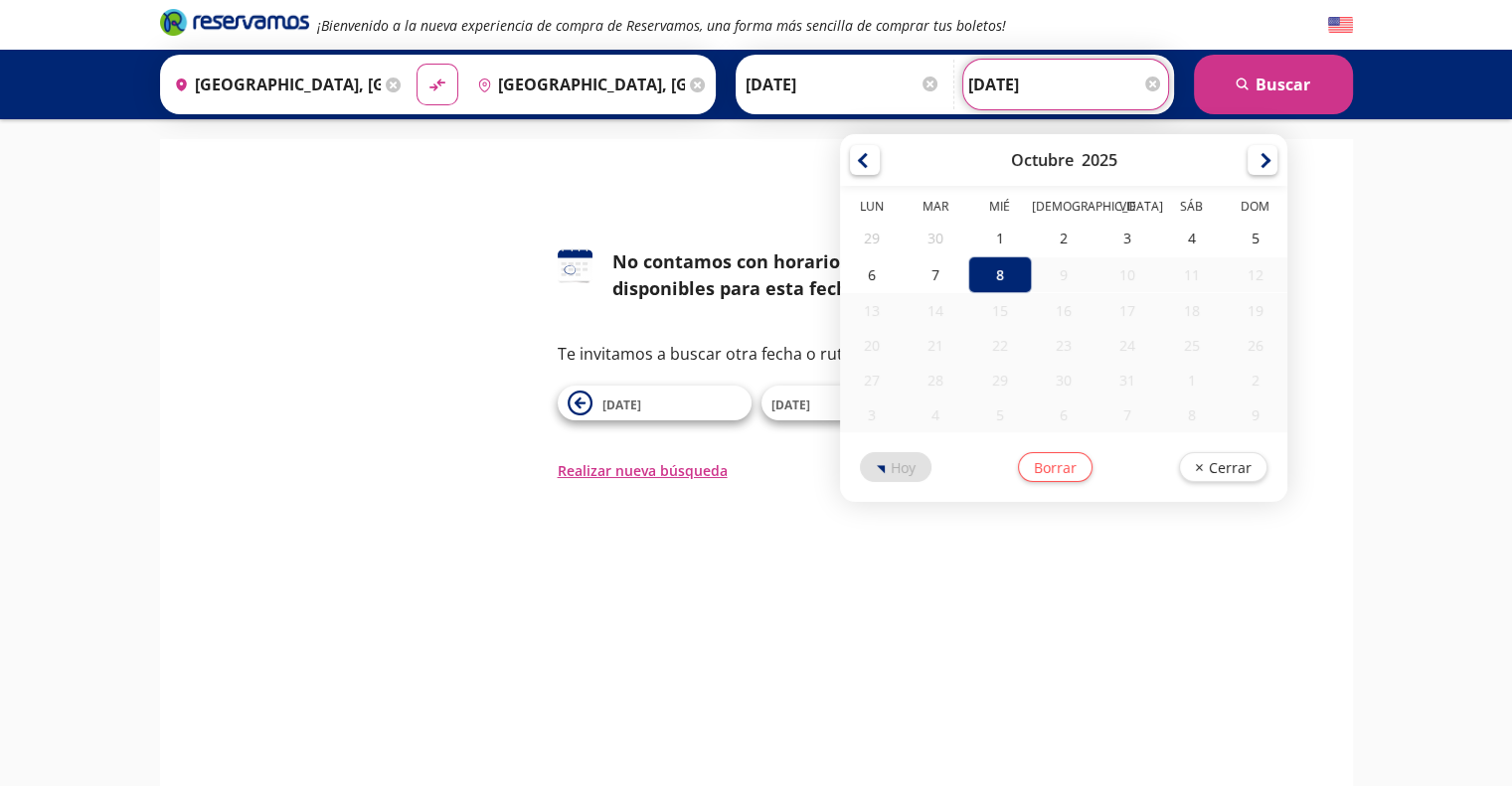click on "[DATE]" at bounding box center [1066, 84] 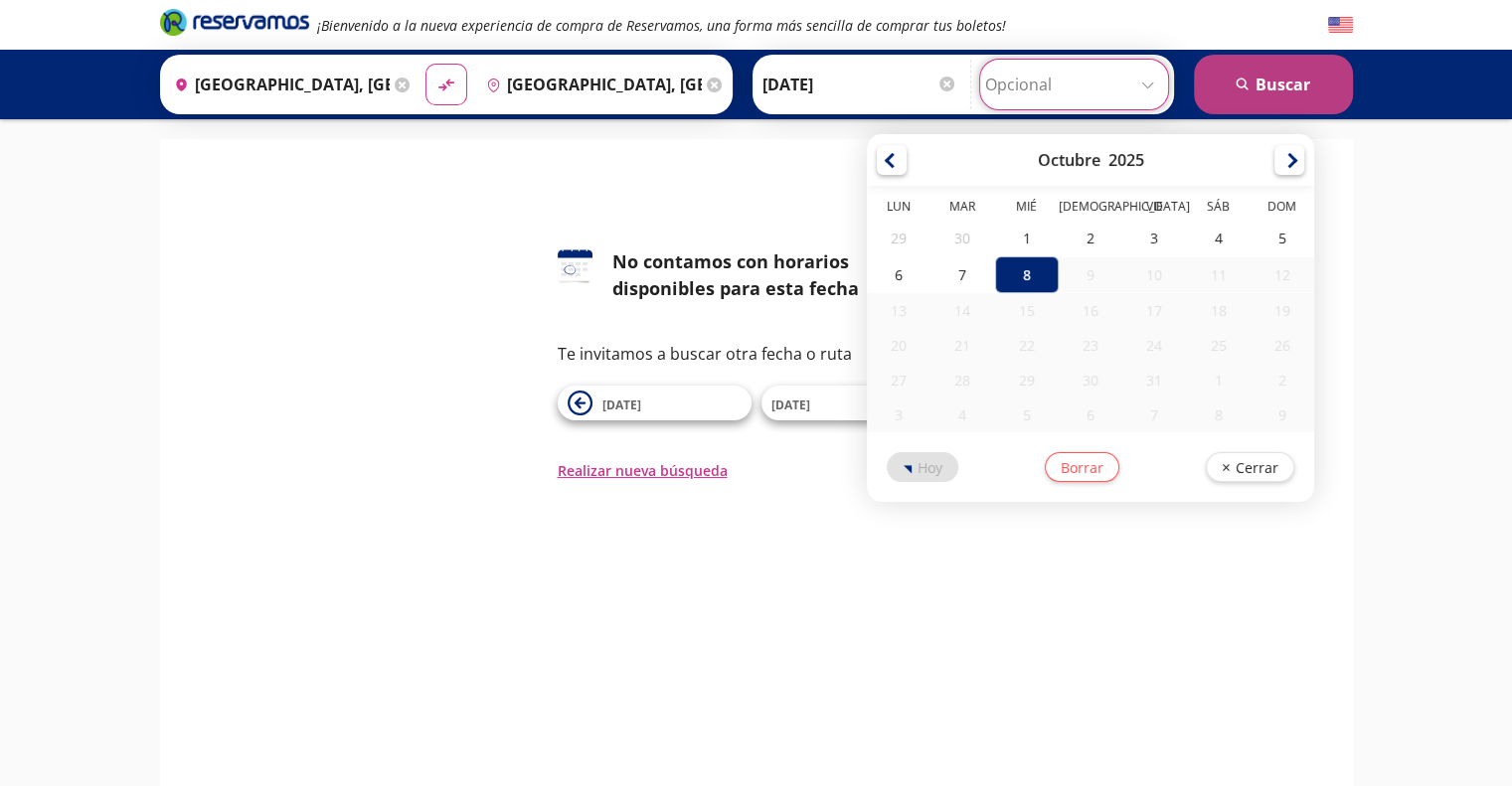 click on "search
[GEOGRAPHIC_DATA]" at bounding box center [1273, 84] 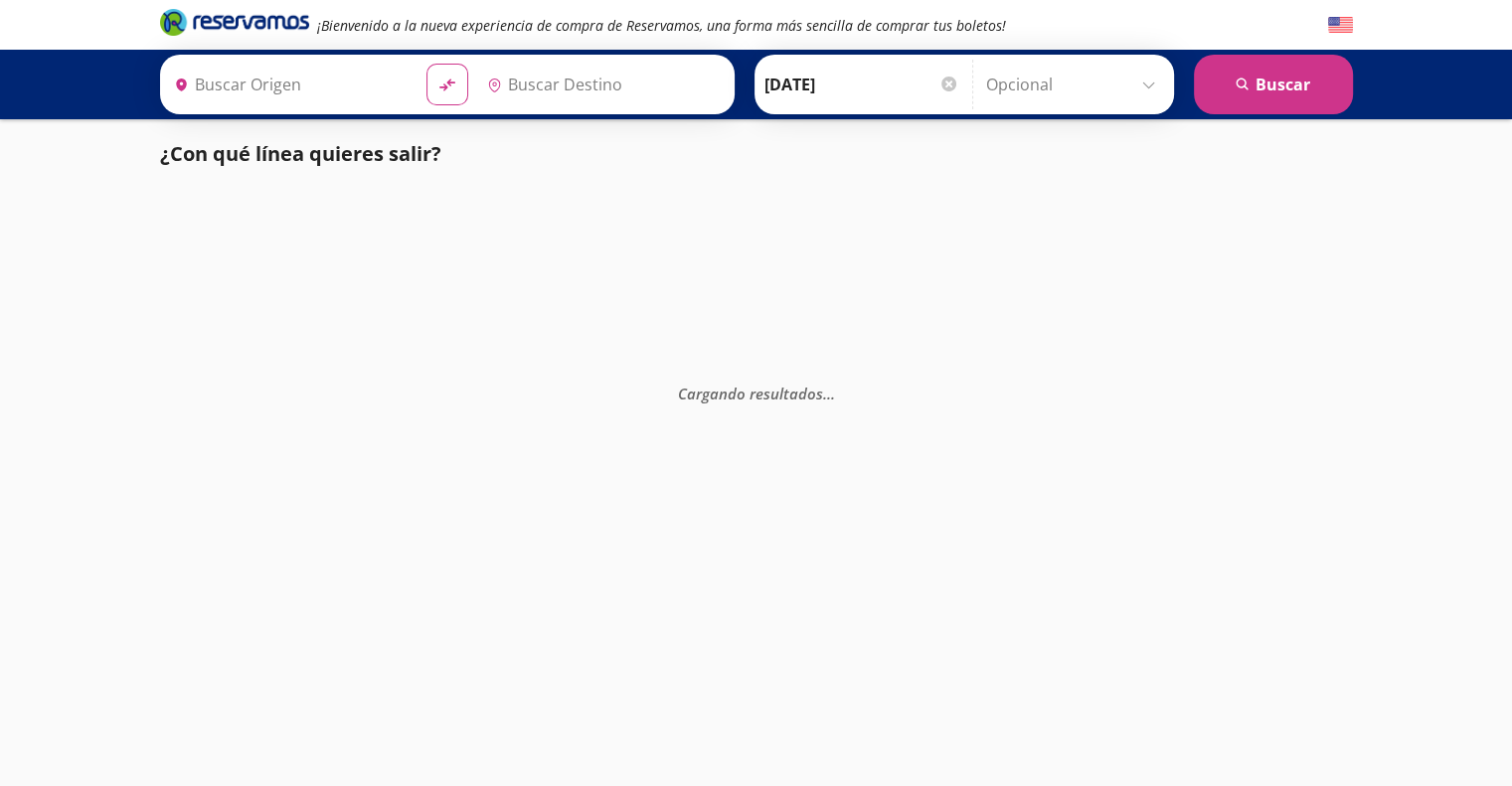 type on "[GEOGRAPHIC_DATA], [GEOGRAPHIC_DATA]" 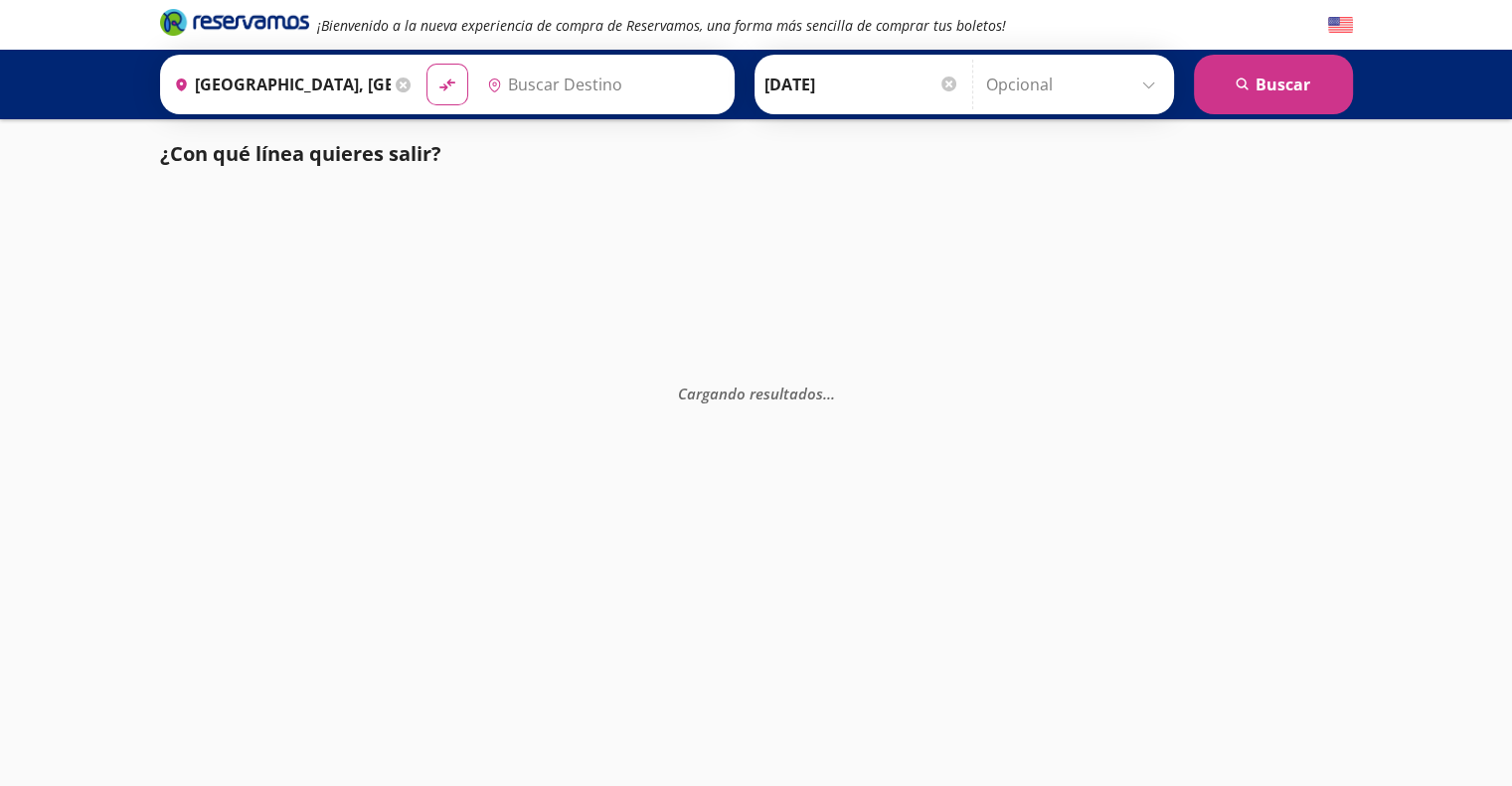 type on "[GEOGRAPHIC_DATA], [GEOGRAPHIC_DATA]" 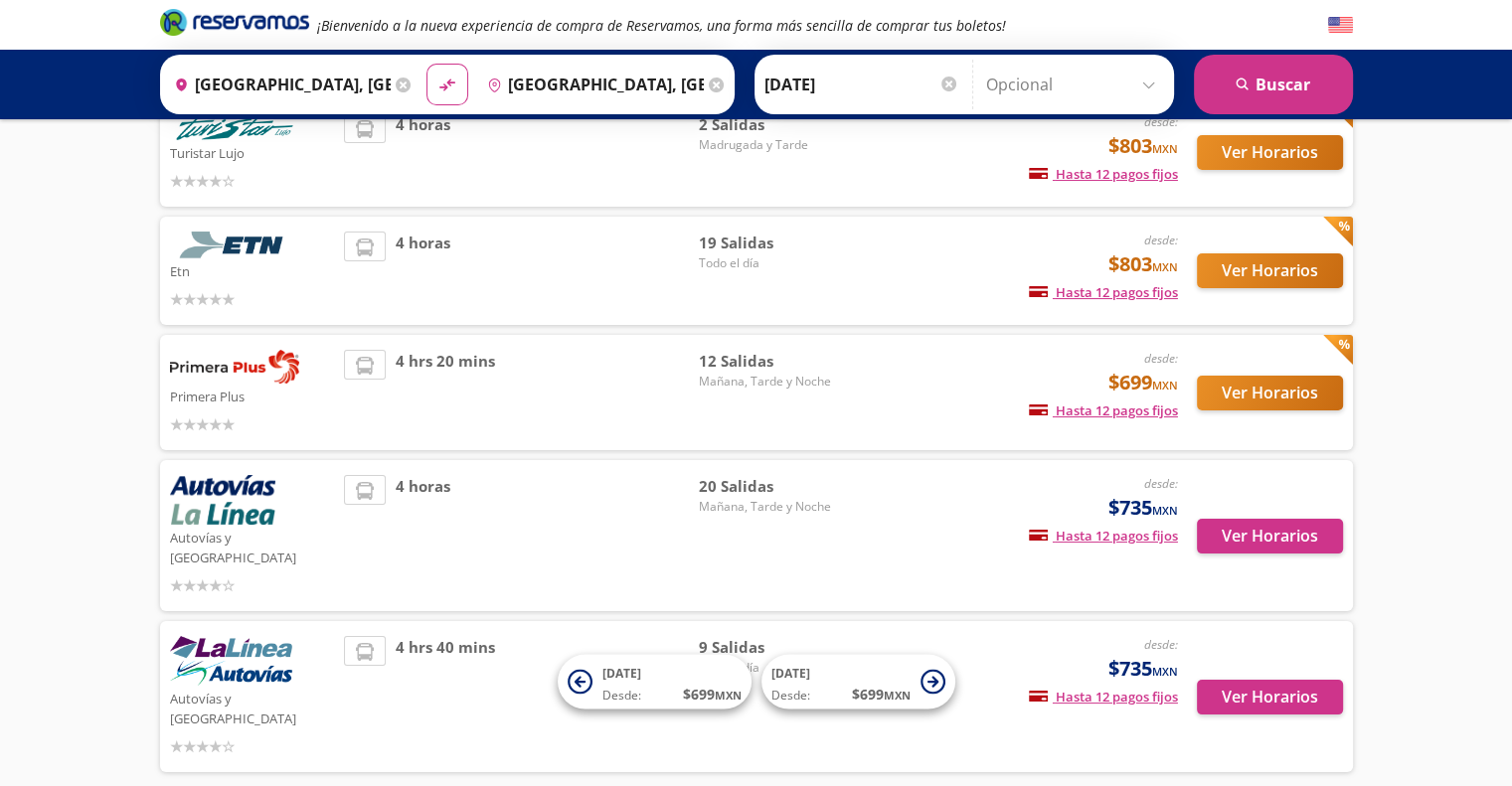 scroll, scrollTop: 199, scrollLeft: 0, axis: vertical 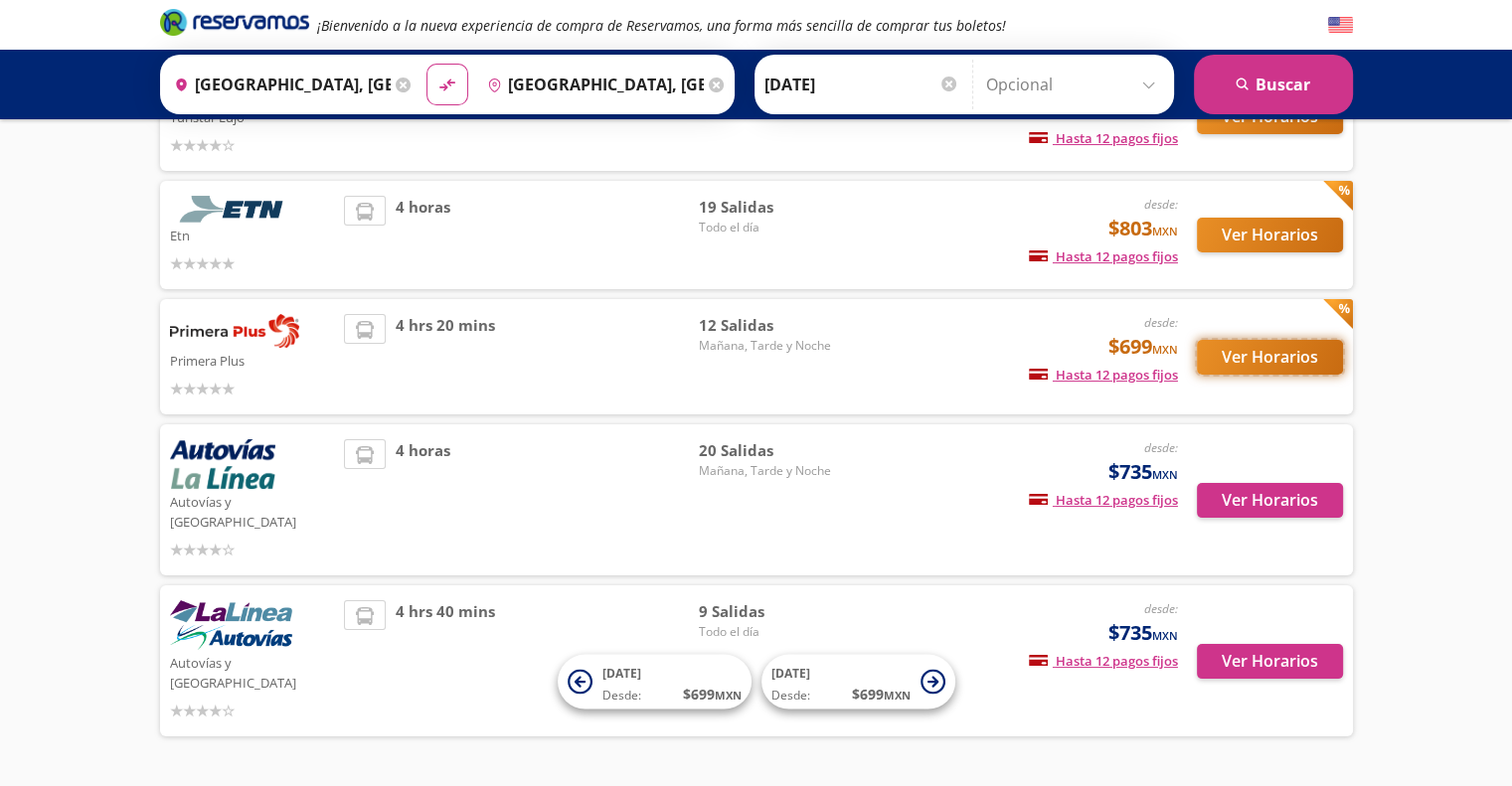 click on "Ver Horarios" at bounding box center (1269, 357) 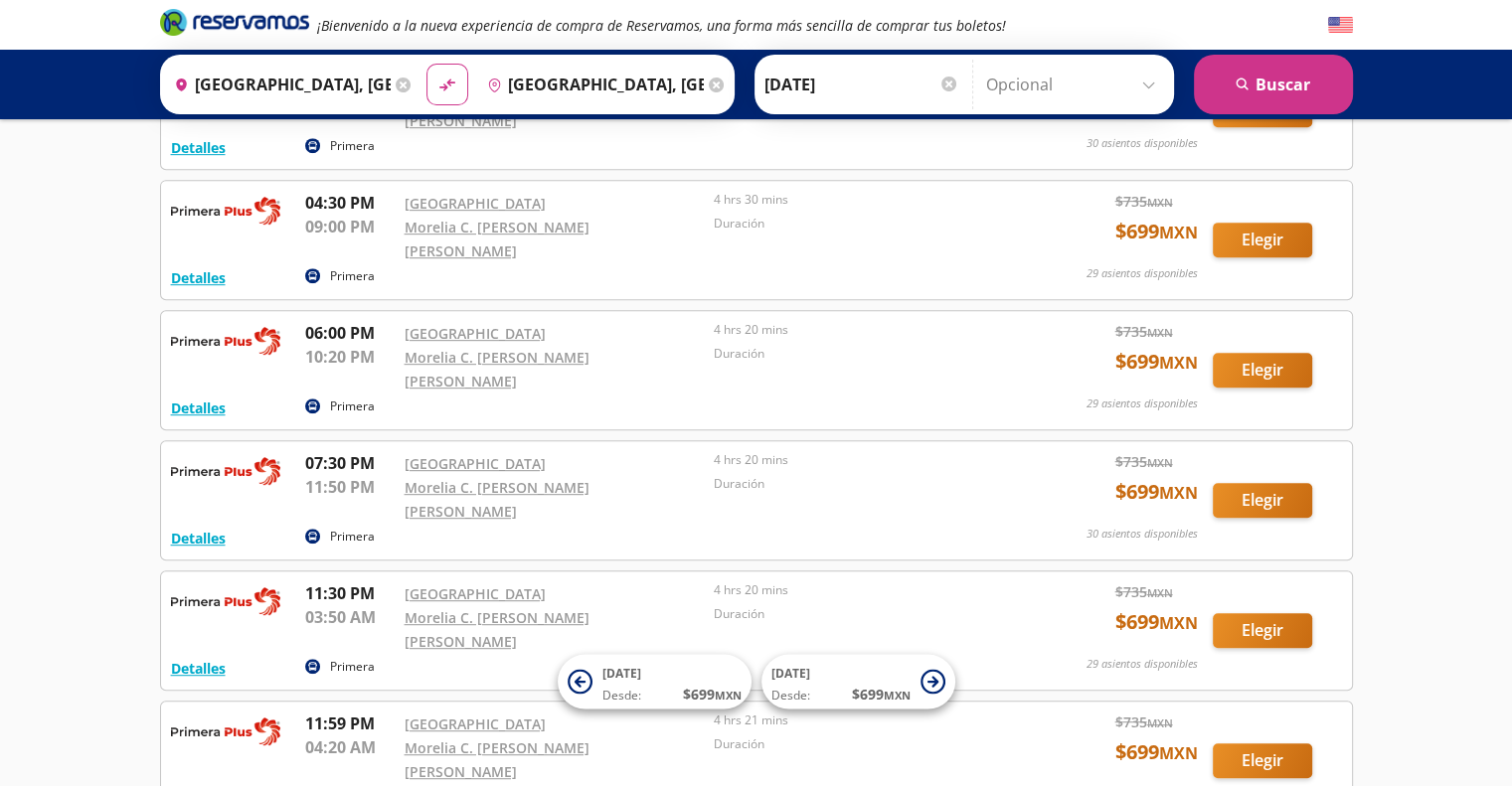 scroll, scrollTop: 1021, scrollLeft: 0, axis: vertical 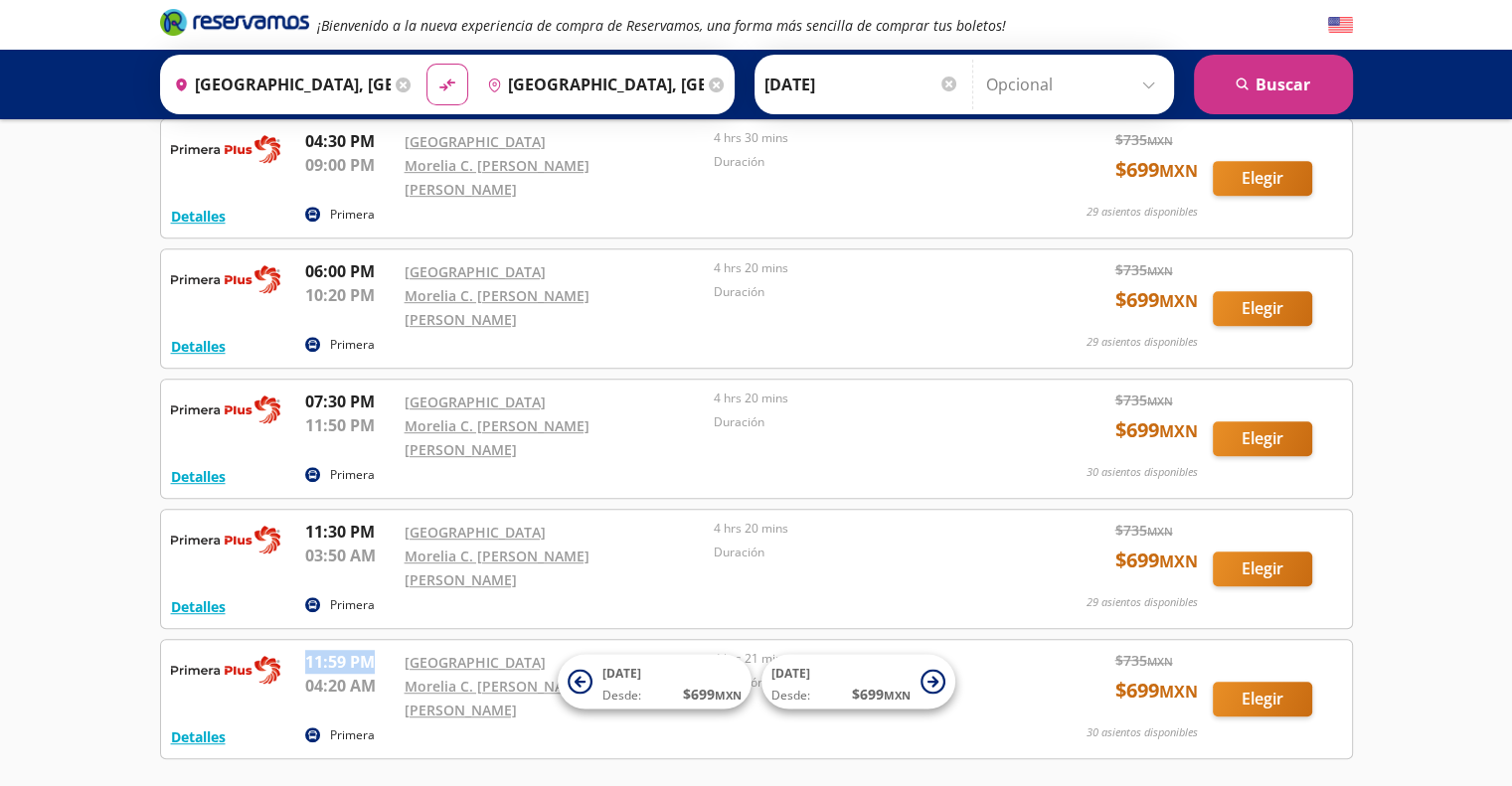 drag, startPoint x: 306, startPoint y: 515, endPoint x: 375, endPoint y: 517, distance: 69.02898 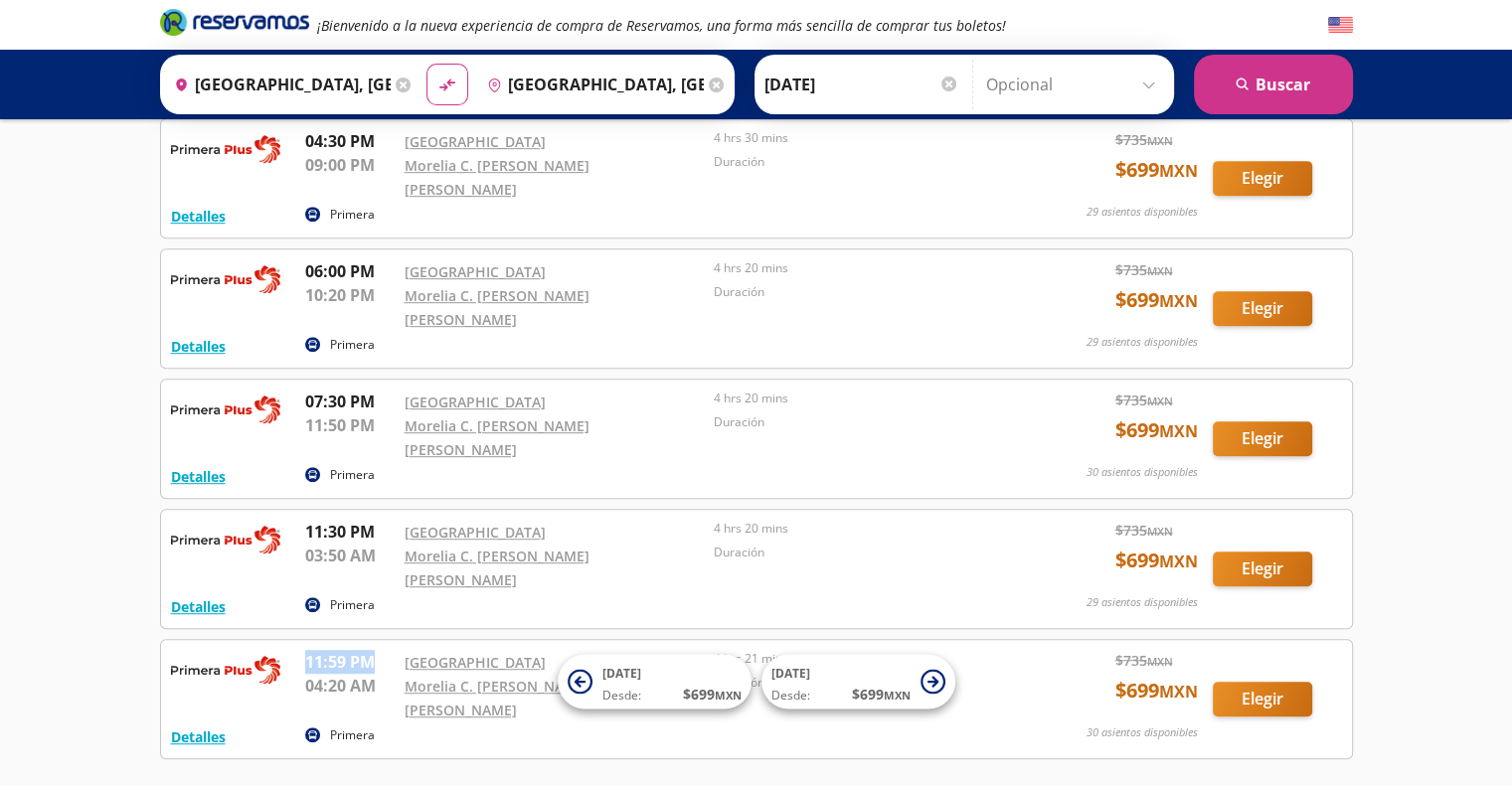 click on "11:59 PM" at bounding box center (350, 662) 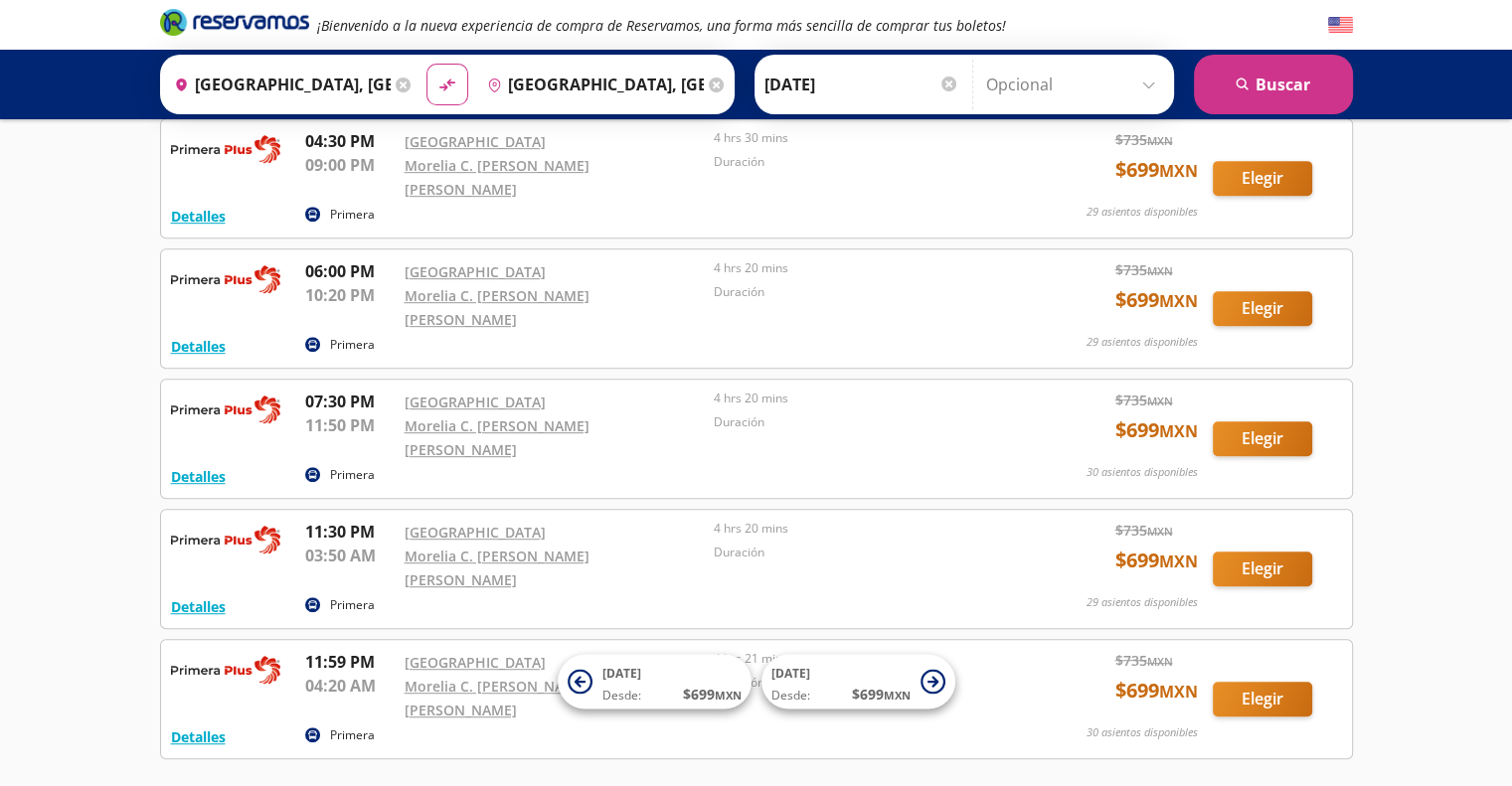 click on "Detalles Primera 06:00 AM [GEOGRAPHIC_DATA] 10:20 AM Morelia C. [PERSON_NAME] [PERSON_NAME] 4 hrs 20 mins Duración $ 735  MXN $ 699  MXN 30 asientos disponibles Elegir 30 asientos disponibles Detalles Elegir Detalles Primera 08:00 AM [GEOGRAPHIC_DATA] 12:20 PM Morelia C. [PERSON_NAME] [PERSON_NAME] 4 hrs 20 mins Duración $ 735  MXN $ 699  MXN 30 asientos disponibles Elegir 30 asientos disponibles Detalles Elegir Detalles Primera 09:30 AM [GEOGRAPHIC_DATA] 01:50 PM Morelia C. [PERSON_NAME] [PERSON_NAME] 4 hrs 20 mins Duración $ 735  MXN $ 699  MXN 27 asientos disponibles Elegir 27 asientos disponibles Detalles Elegir Detalles Primera 10:00 AM [GEOGRAPHIC_DATA] 02:20 PM Morelia C. [PERSON_NAME] [PERSON_NAME] 4 hrs 20 mins Duración $ 735  MXN $ 699  MXN 28 asientos disponibles Elegir 28 asientos disponibles Detalles Elegir Detalles Primera 12:00 PM [GEOGRAPHIC_DATA] 04:20 PM Morelia C. [PERSON_NAME] [PERSON_NAME] 4 hrs 20 mins Duración $ 735  MXN $ 699  MXN 28 asientos disponibles Elegir 28 asientos disponibles" at bounding box center [756, 27] 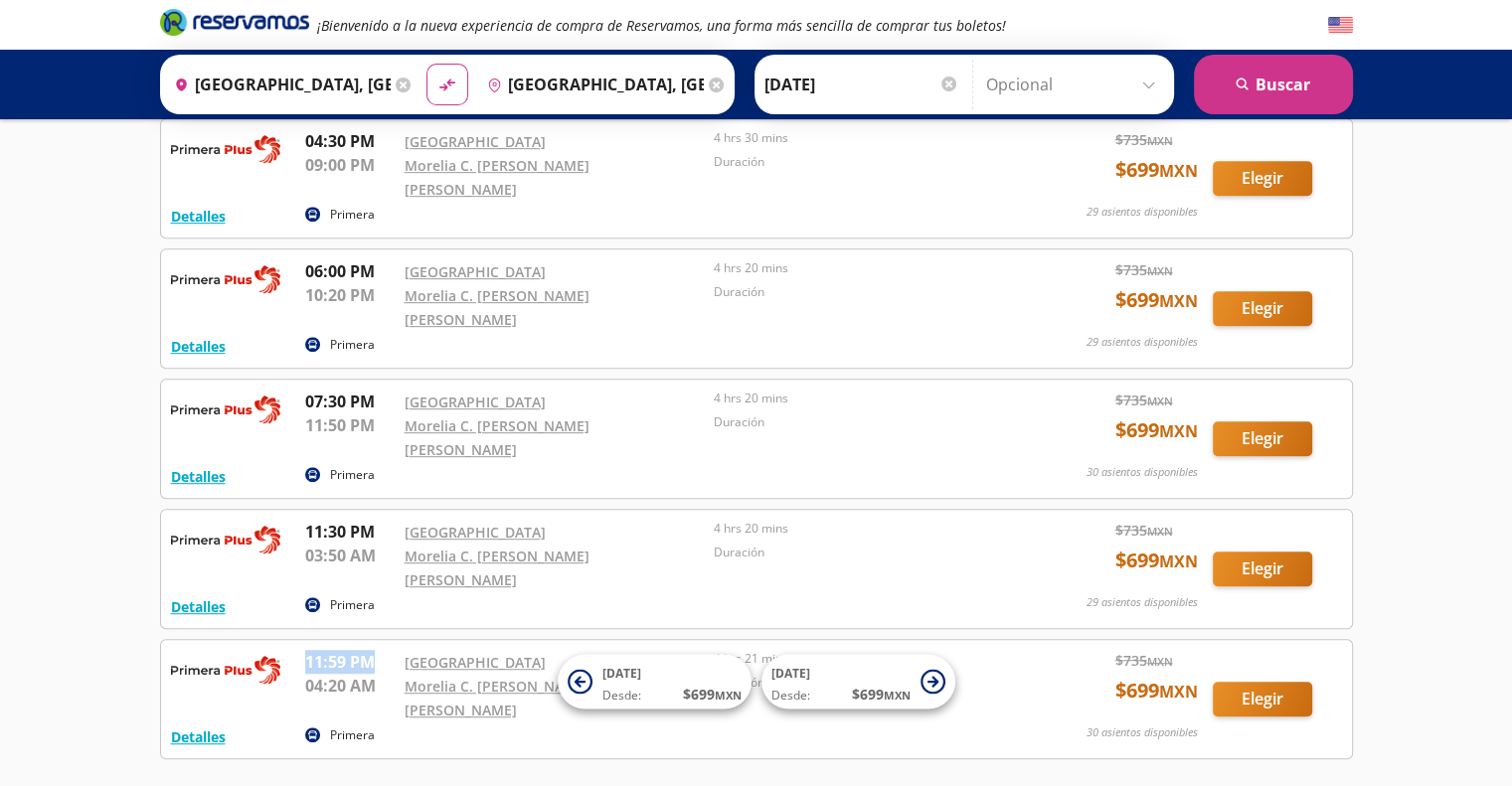 drag, startPoint x: 306, startPoint y: 511, endPoint x: 382, endPoint y: 520, distance: 76.53104 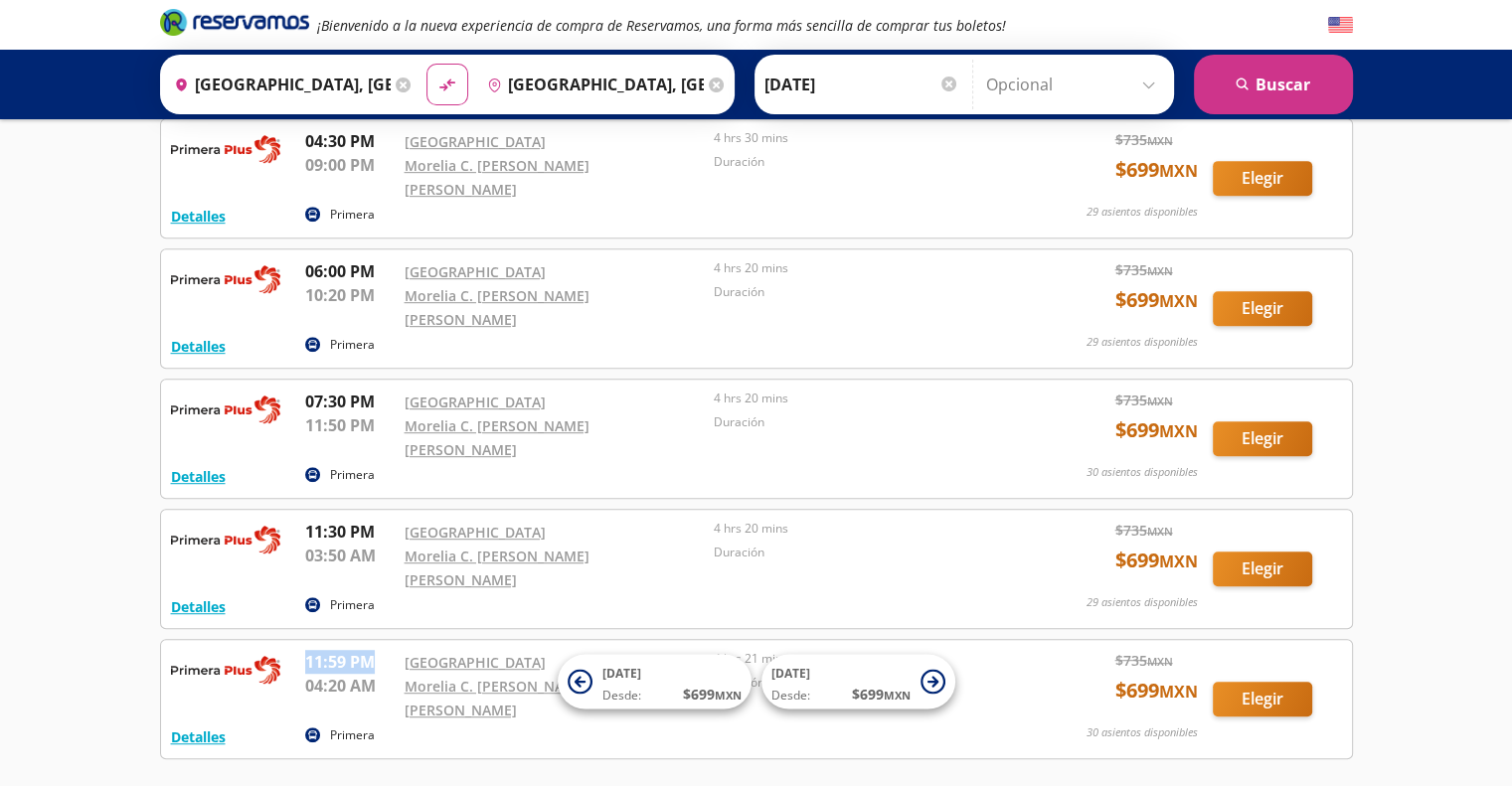 click on "11:59 PM" at bounding box center (350, 662) 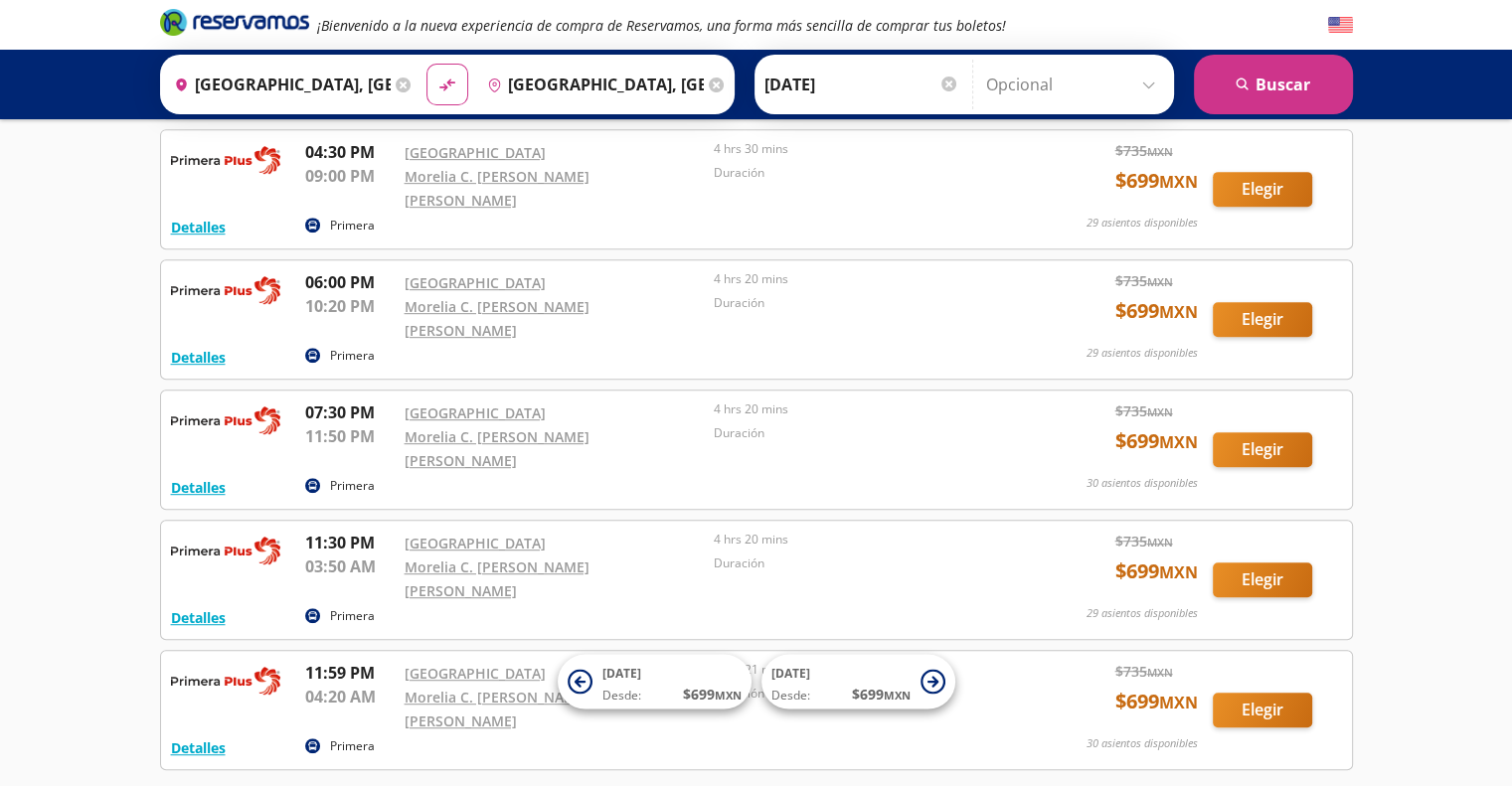 scroll, scrollTop: 1021, scrollLeft: 0, axis: vertical 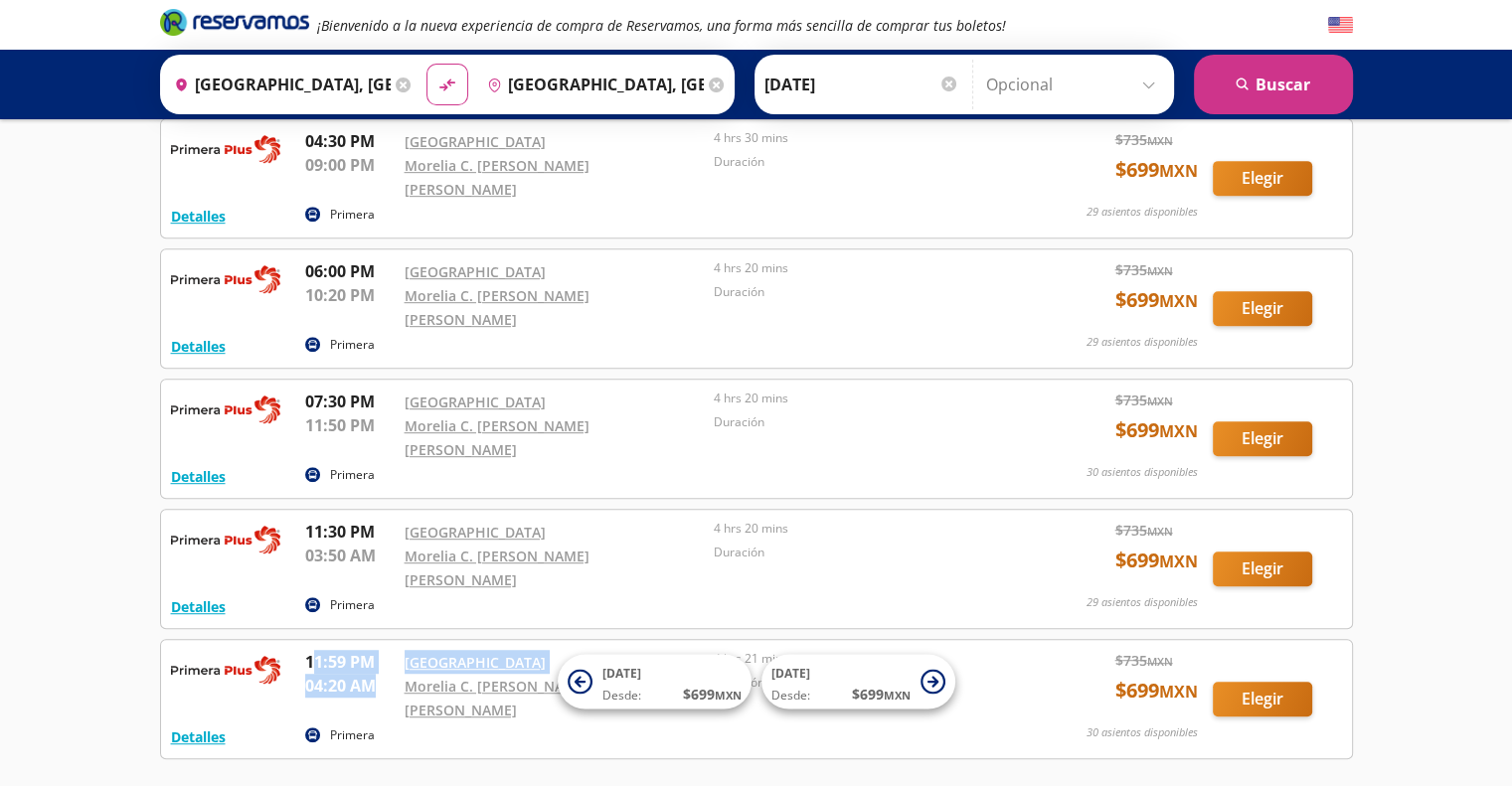 drag, startPoint x: 310, startPoint y: 517, endPoint x: 376, endPoint y: 555, distance: 76.15773 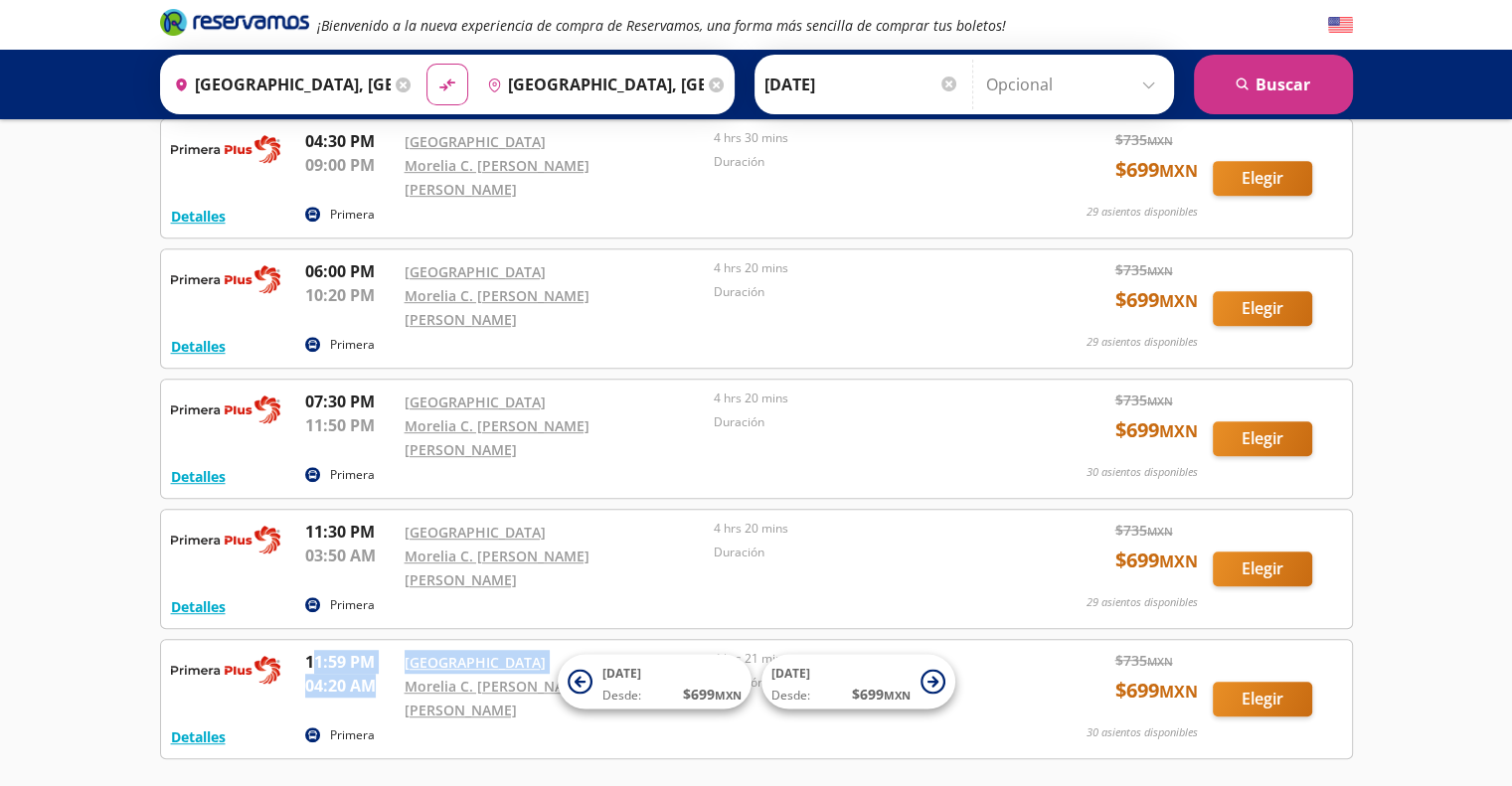 click on "11:59 PM [GEOGRAPHIC_DATA] 04:20 AM Morelia C. [PERSON_NAME] [PERSON_NAME] 4 hrs 21 mins Duración" at bounding box center [659, 686] 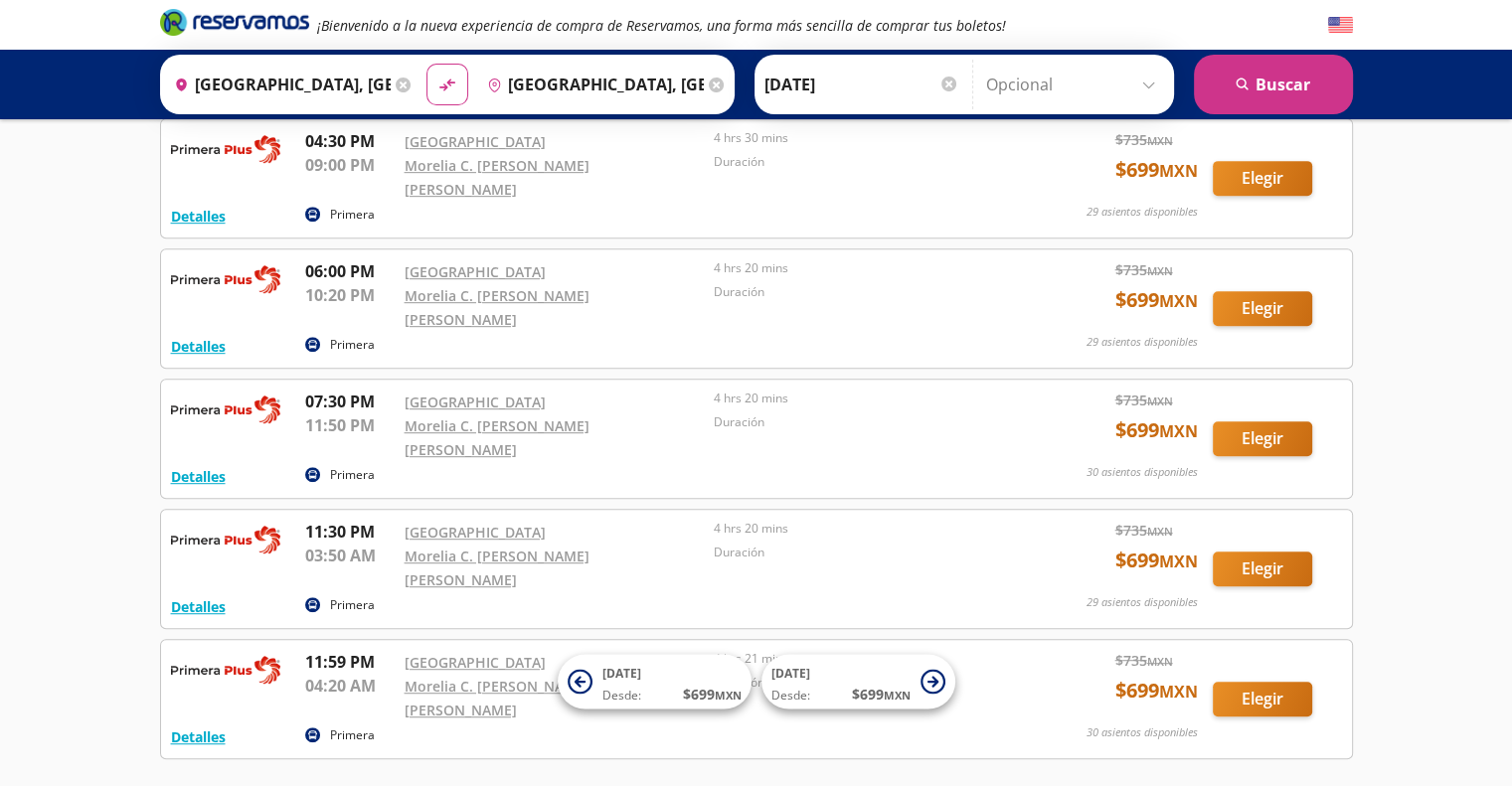 click on "Detalles Primera 11:59 PM [GEOGRAPHIC_DATA] 04:20 AM Morelia C. [PERSON_NAME] [PERSON_NAME] 4 hrs 21 mins Duración $ 735  MXN $ 699  MXN 30 asientos disponibles Elegir 30 asientos disponibles Detalles Elegir" at bounding box center [756, 699] 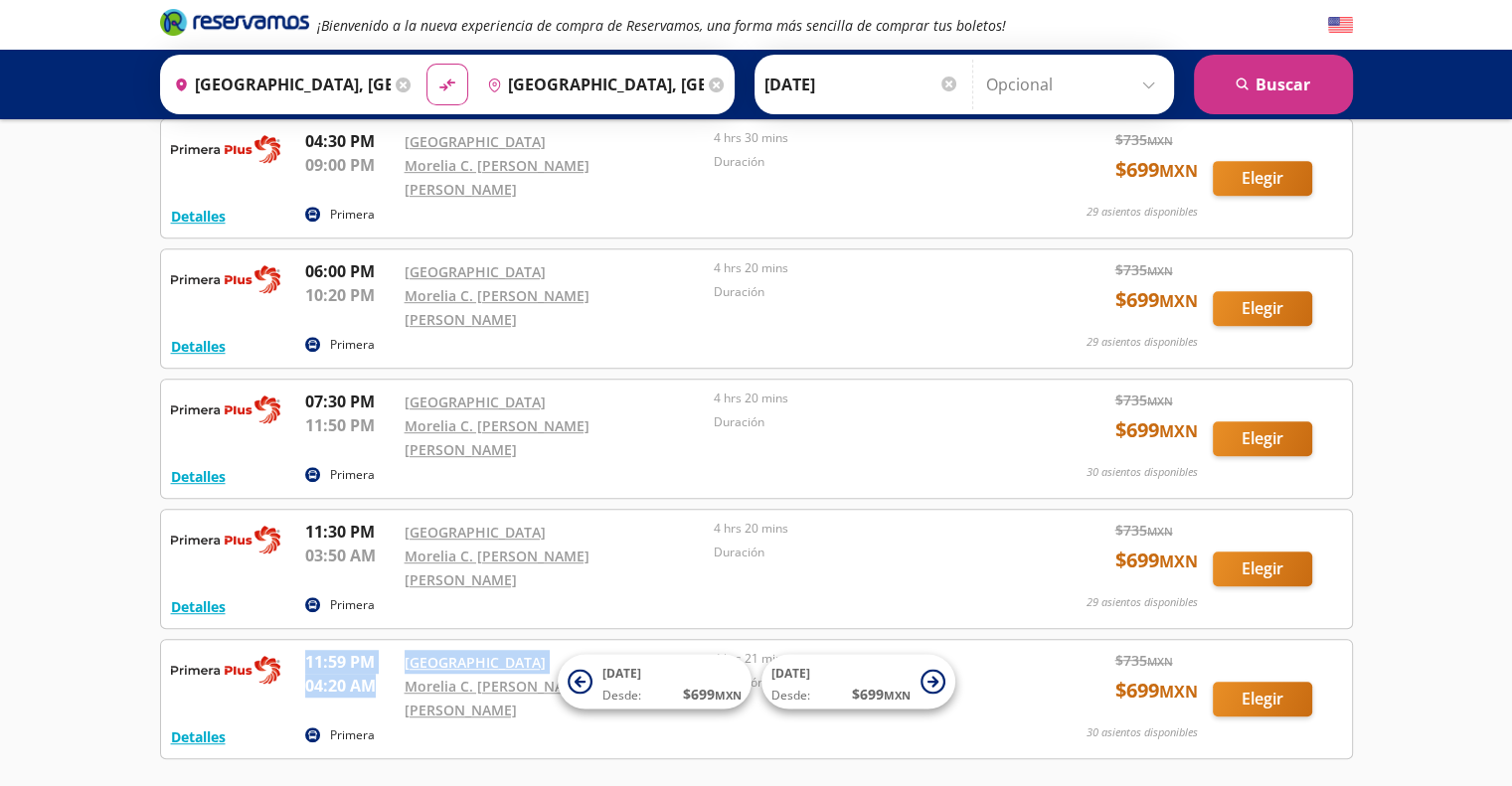 drag, startPoint x: 307, startPoint y: 514, endPoint x: 378, endPoint y: 537, distance: 74.63243 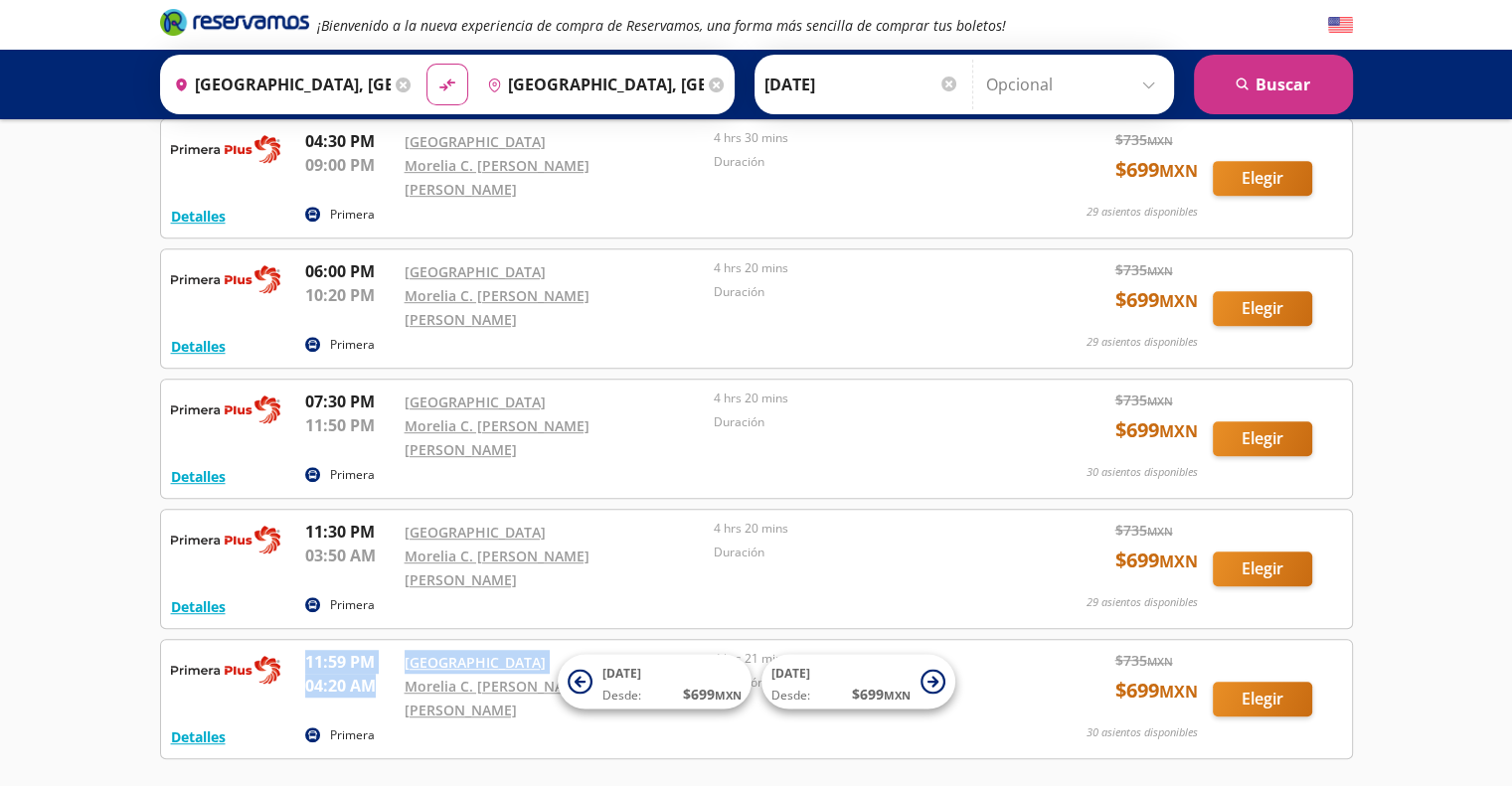 click on "11:59 PM [GEOGRAPHIC_DATA] 04:20 AM Morelia C. [PERSON_NAME] [PERSON_NAME] 4 hrs 21 mins Duración" at bounding box center [659, 686] 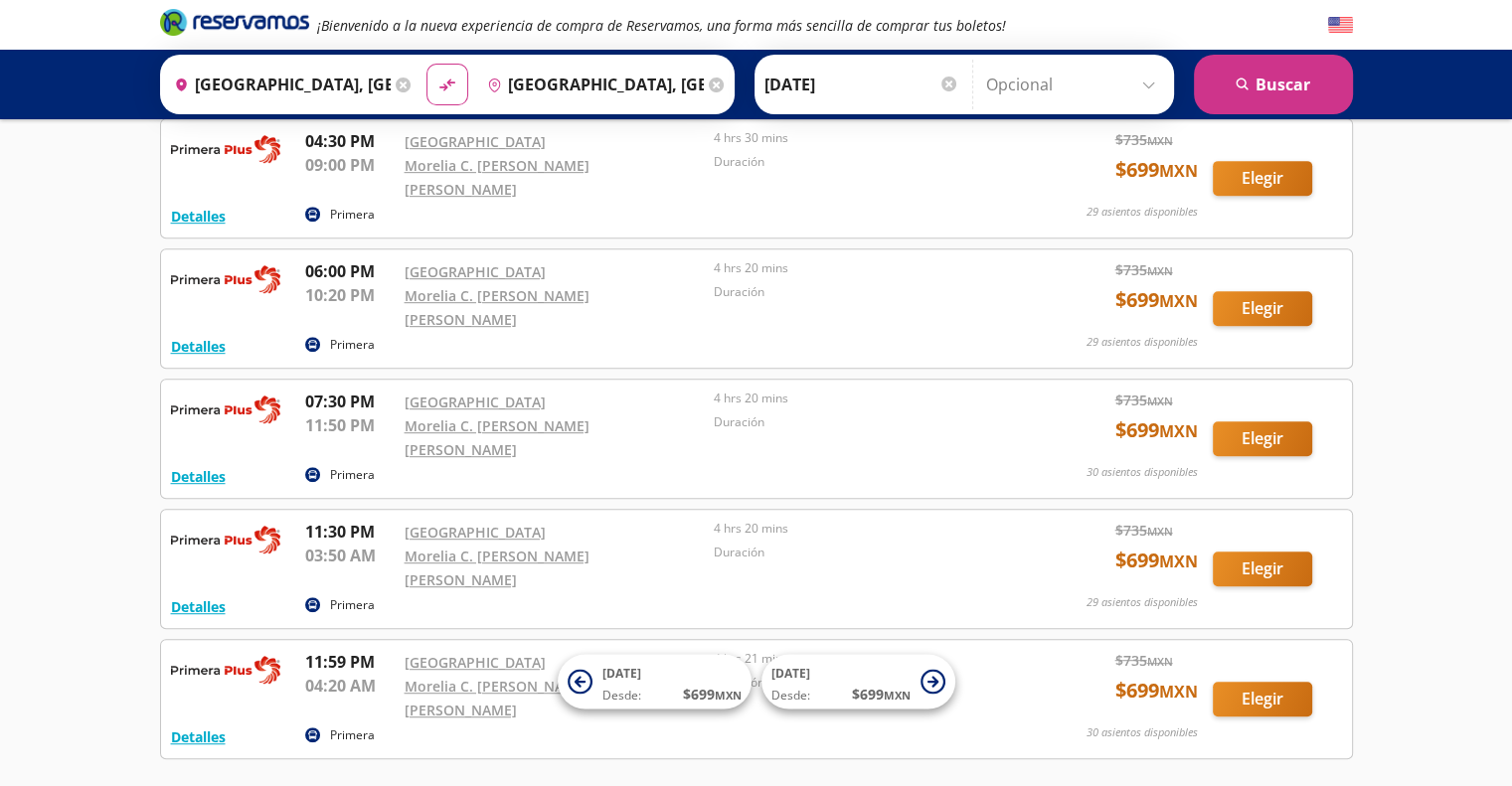 click on "Detalles Primera 11:59 PM [GEOGRAPHIC_DATA] 04:20 AM Morelia C. [PERSON_NAME] [PERSON_NAME] 4 hrs 21 mins Duración $ 735  MXN $ 699  MXN 30 asientos disponibles Elegir 30 asientos disponibles Detalles Elegir" at bounding box center (756, 699) 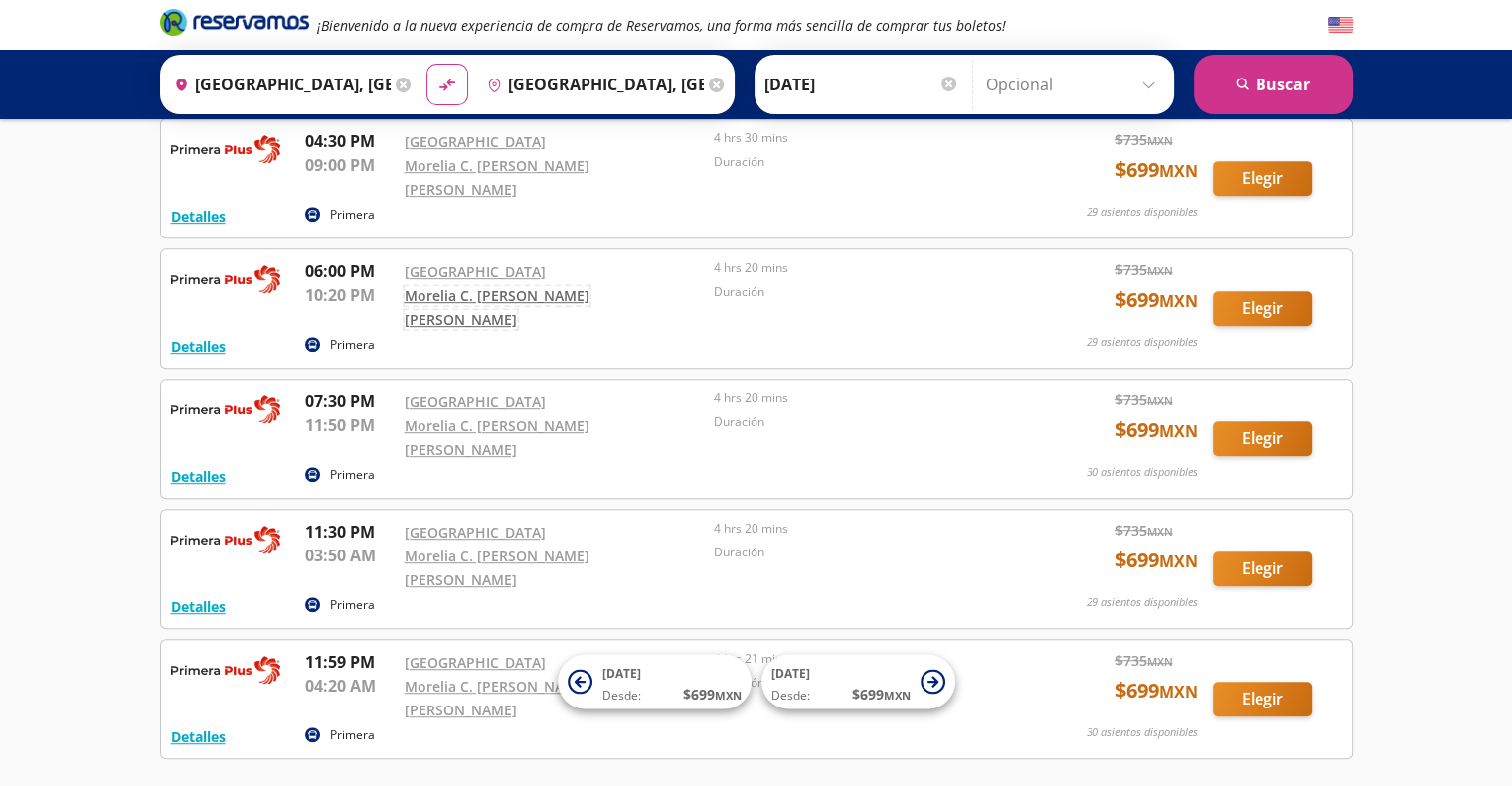 click on "Morelia C. [PERSON_NAME] [PERSON_NAME]" at bounding box center [497, 307] 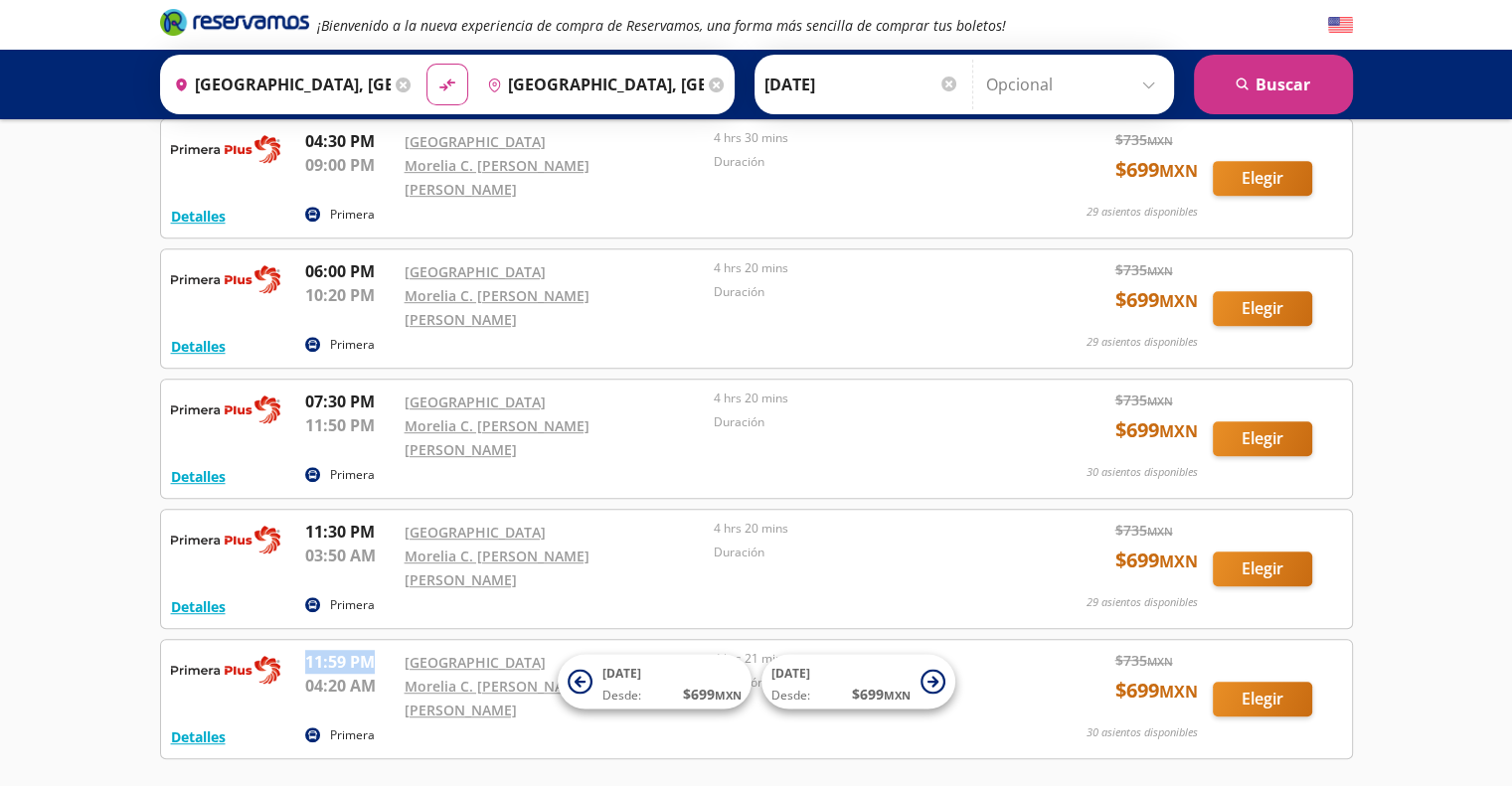 drag, startPoint x: 305, startPoint y: 509, endPoint x: 371, endPoint y: 510, distance: 66.007575 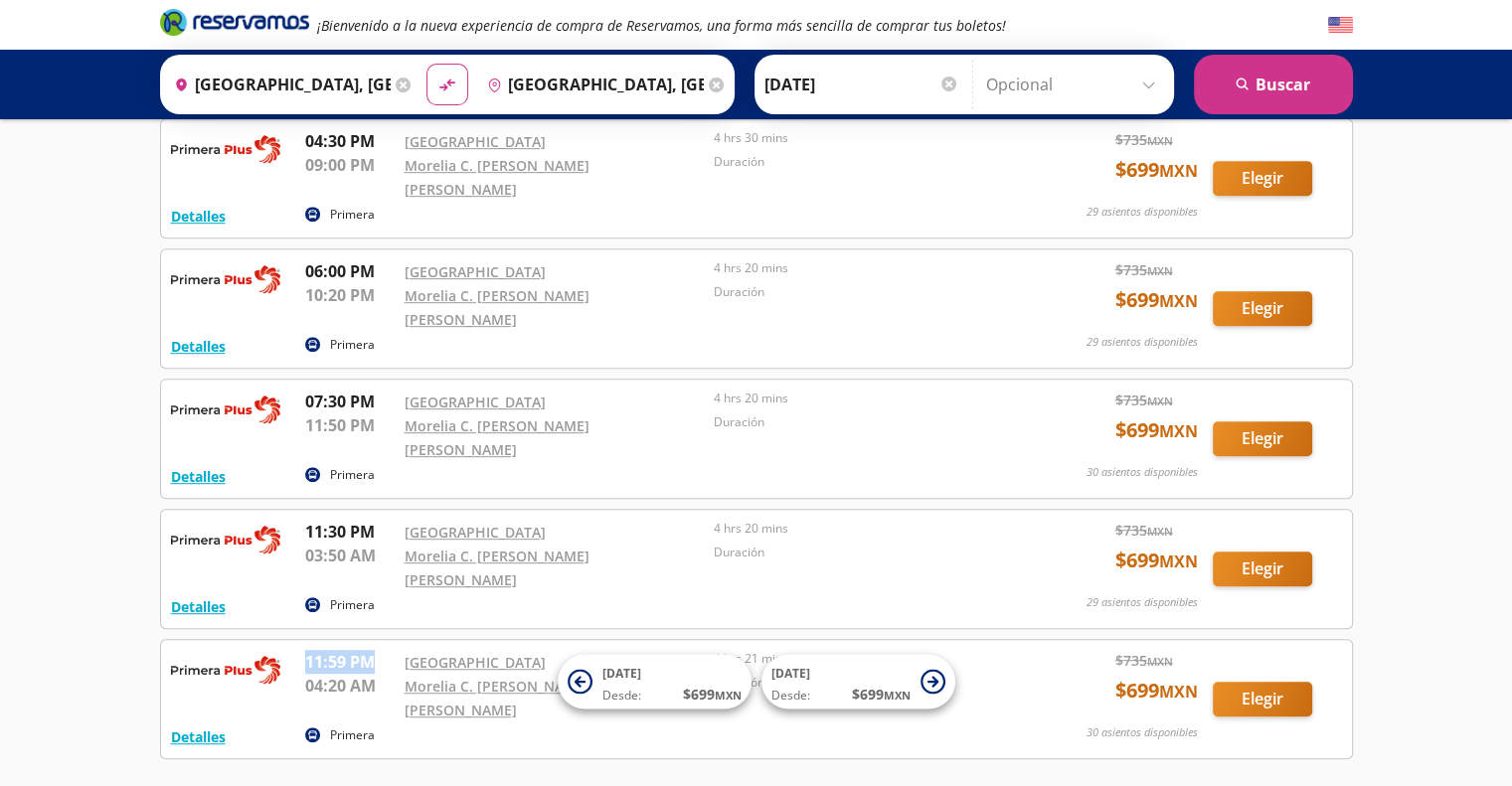 click on "11:59 PM" at bounding box center [350, 662] 